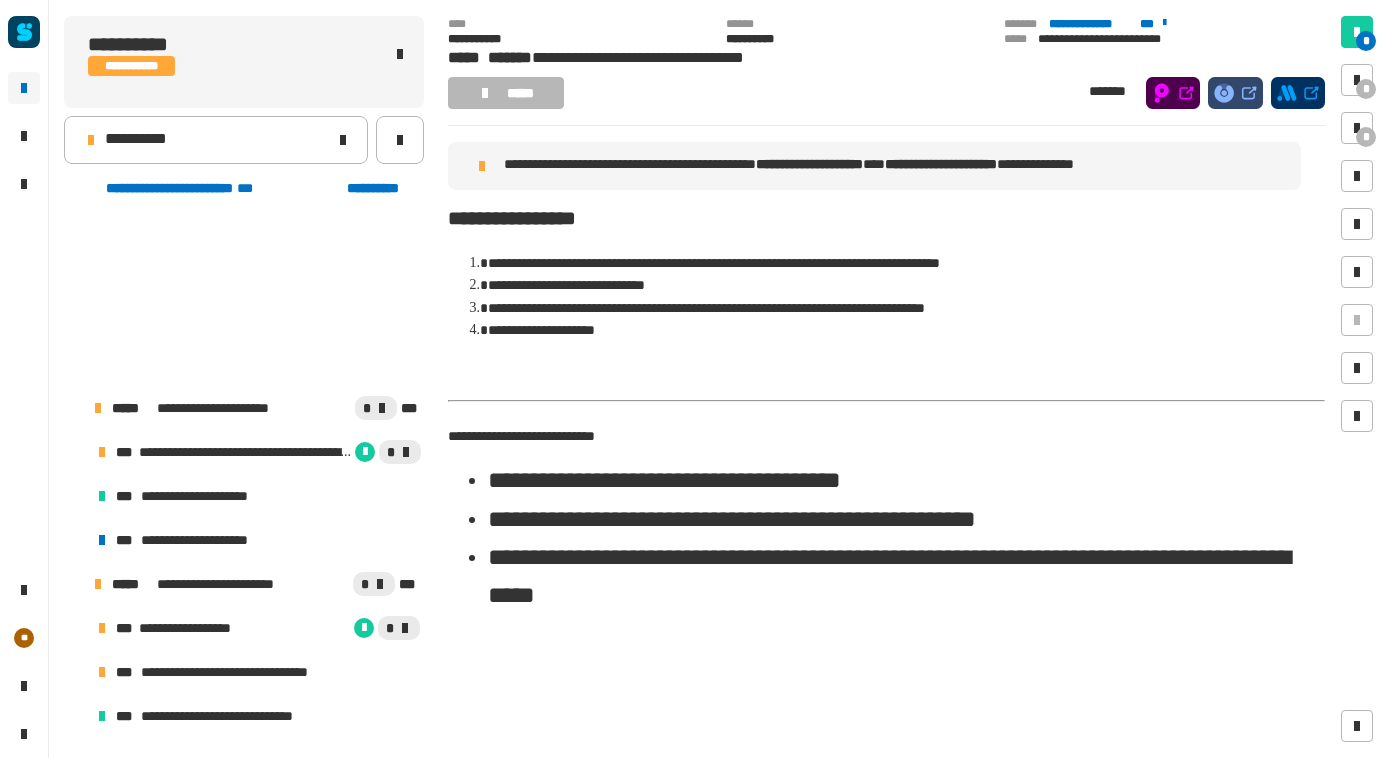 scroll, scrollTop: 0, scrollLeft: 0, axis: both 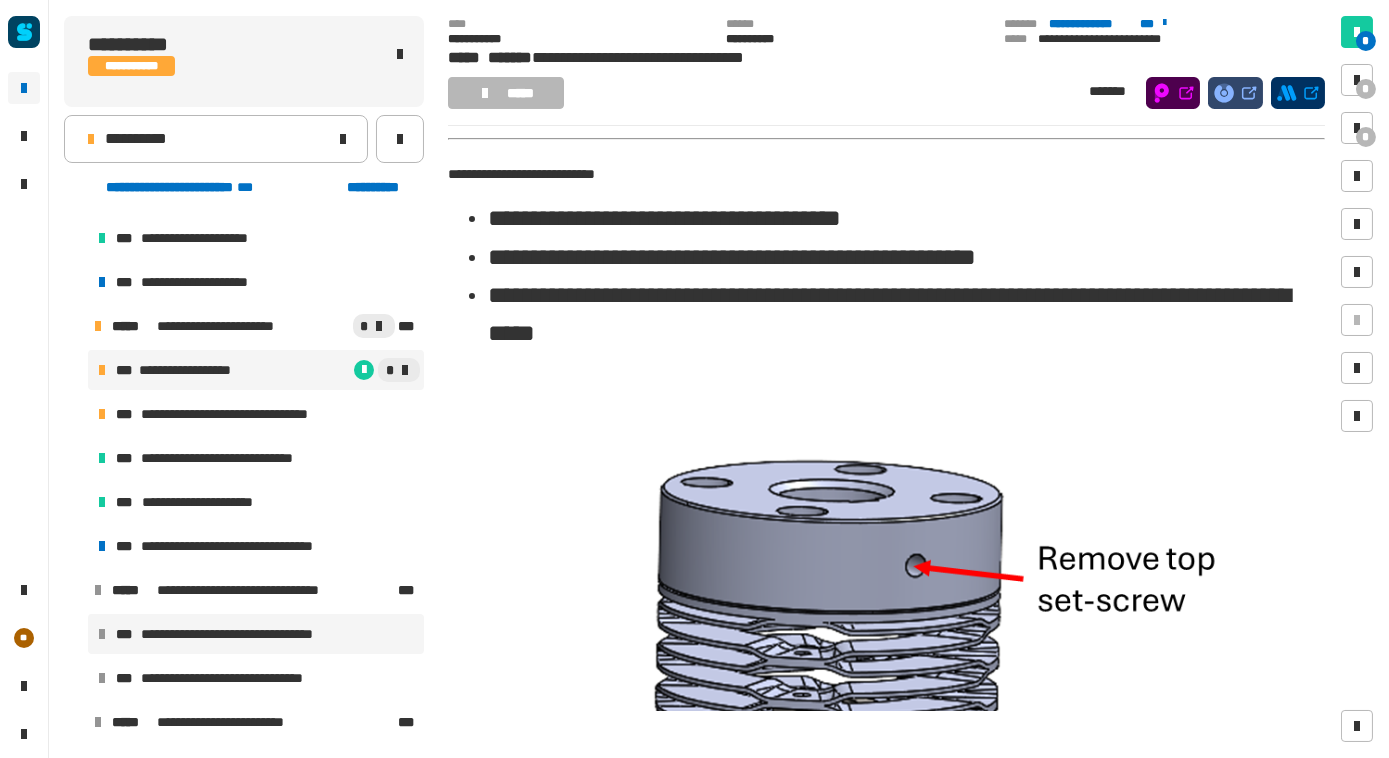 click on "**********" at bounding box center (256, 370) 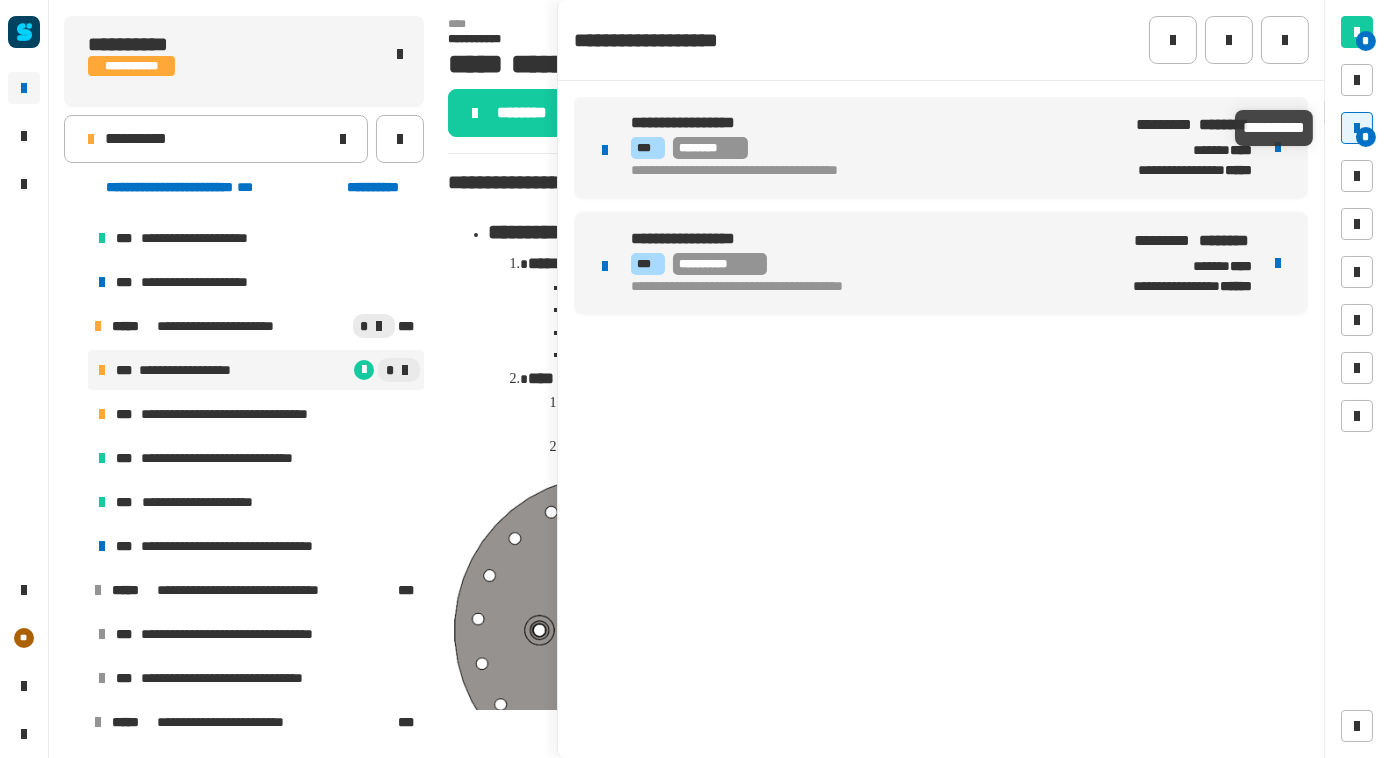 click on "**********" 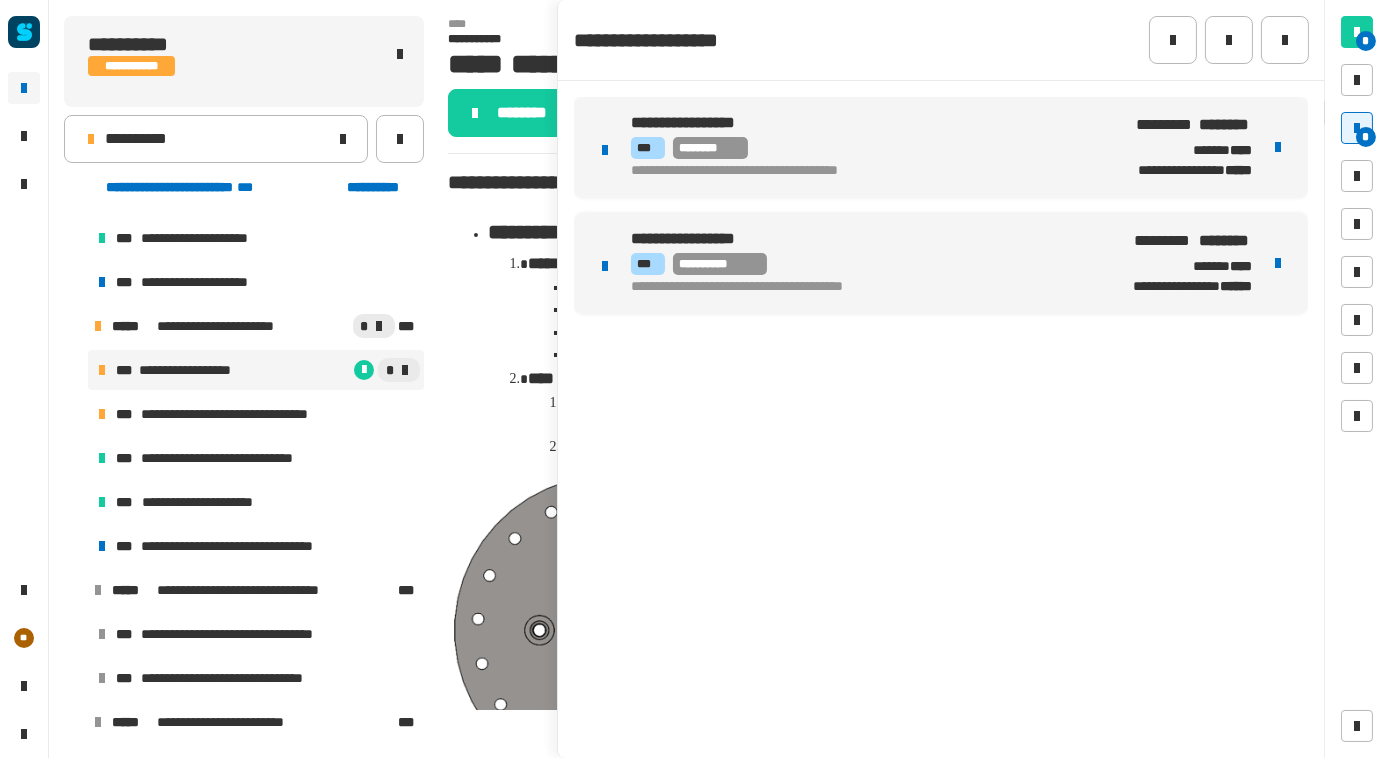 click at bounding box center [1278, 147] 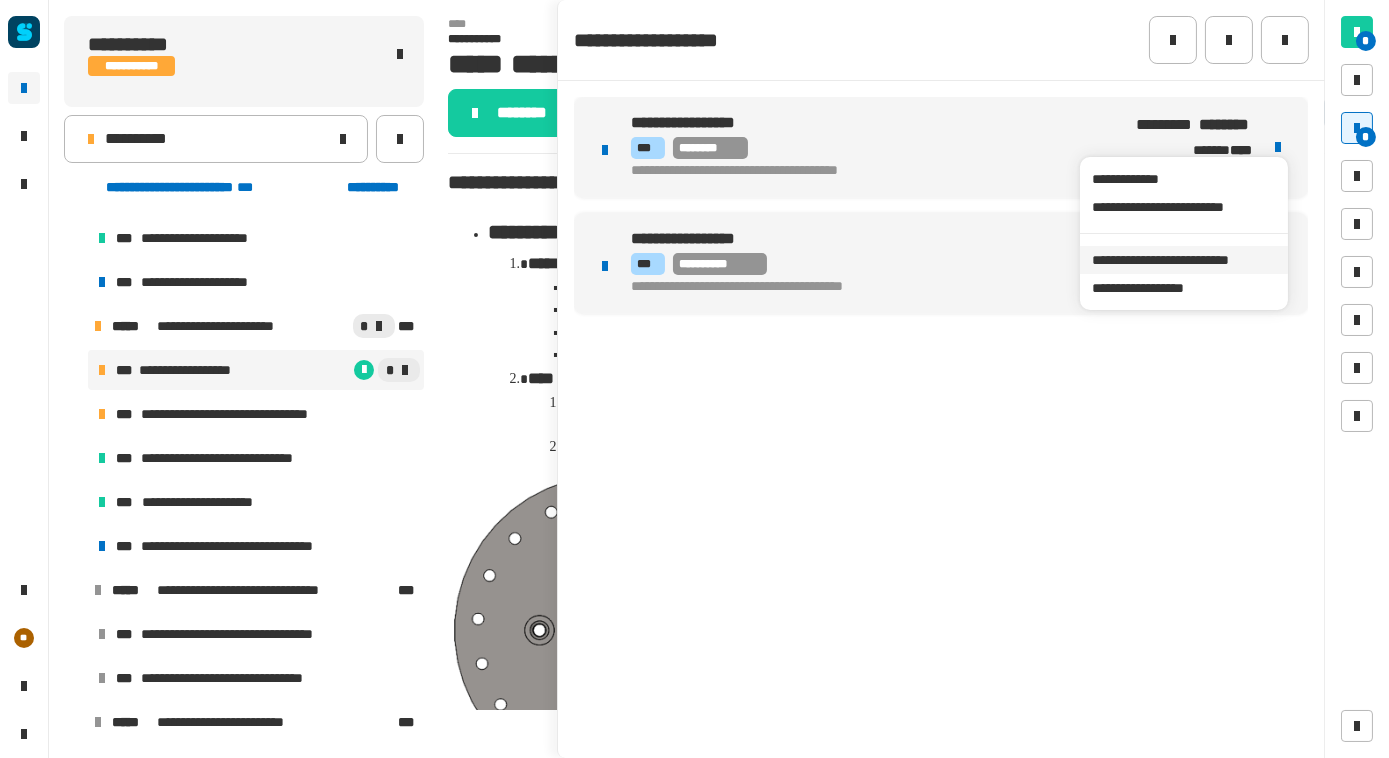 click on "**********" at bounding box center [1183, 260] 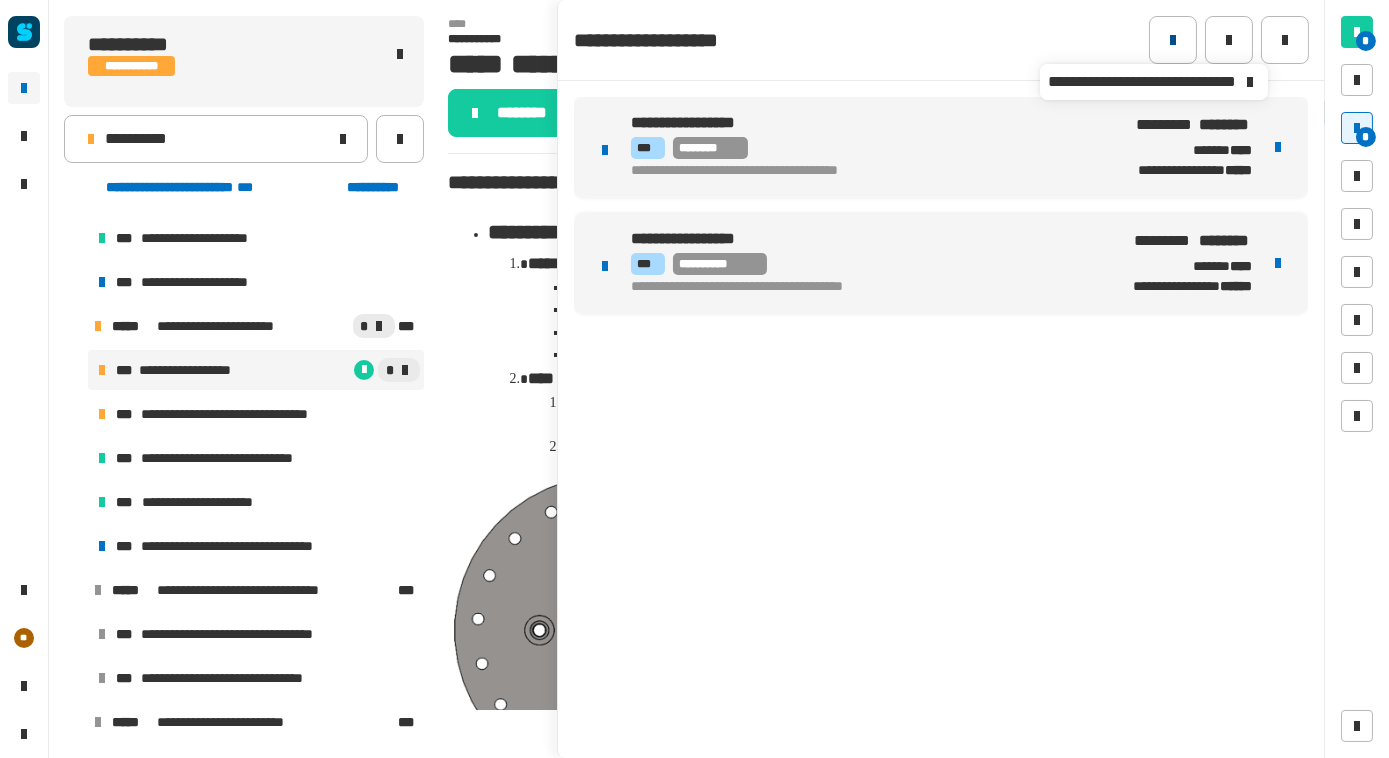 click 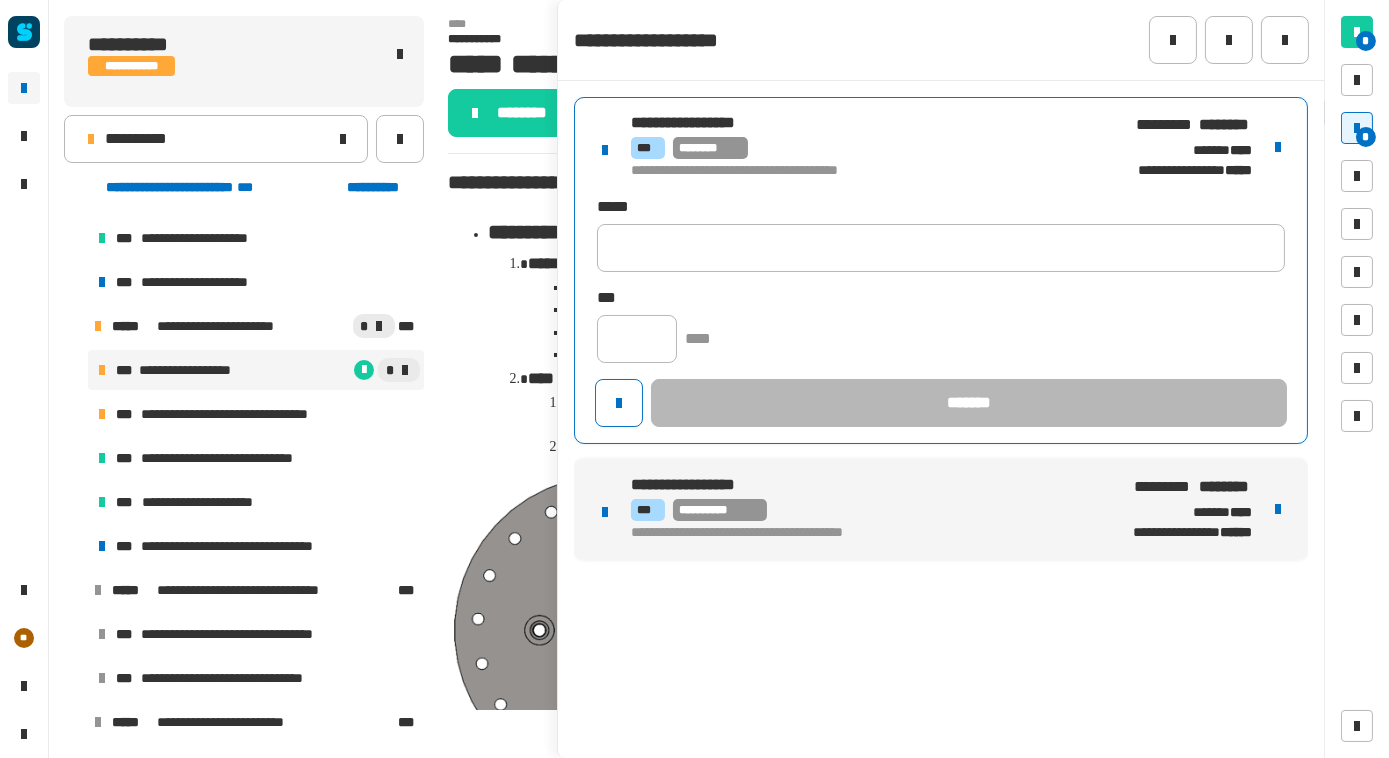 click on "**********" at bounding box center (865, 147) 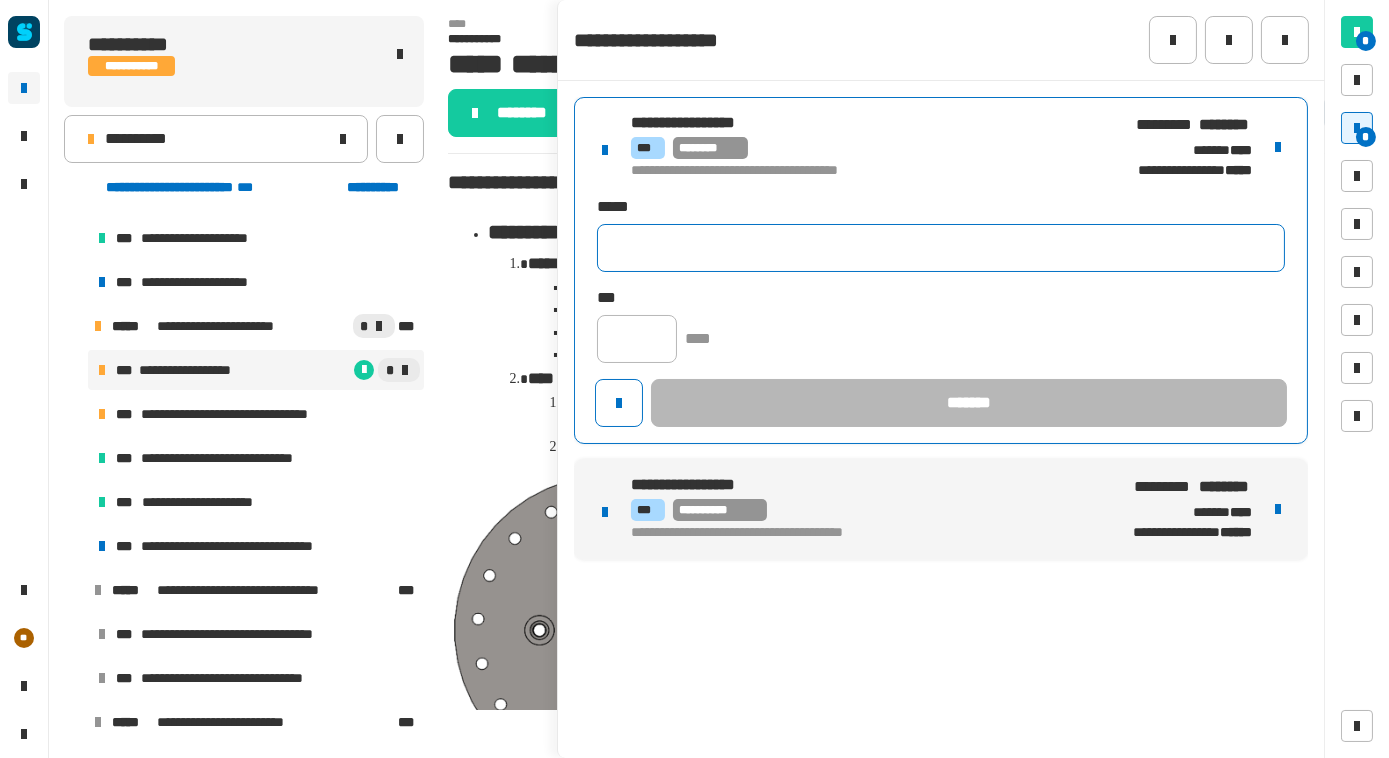click 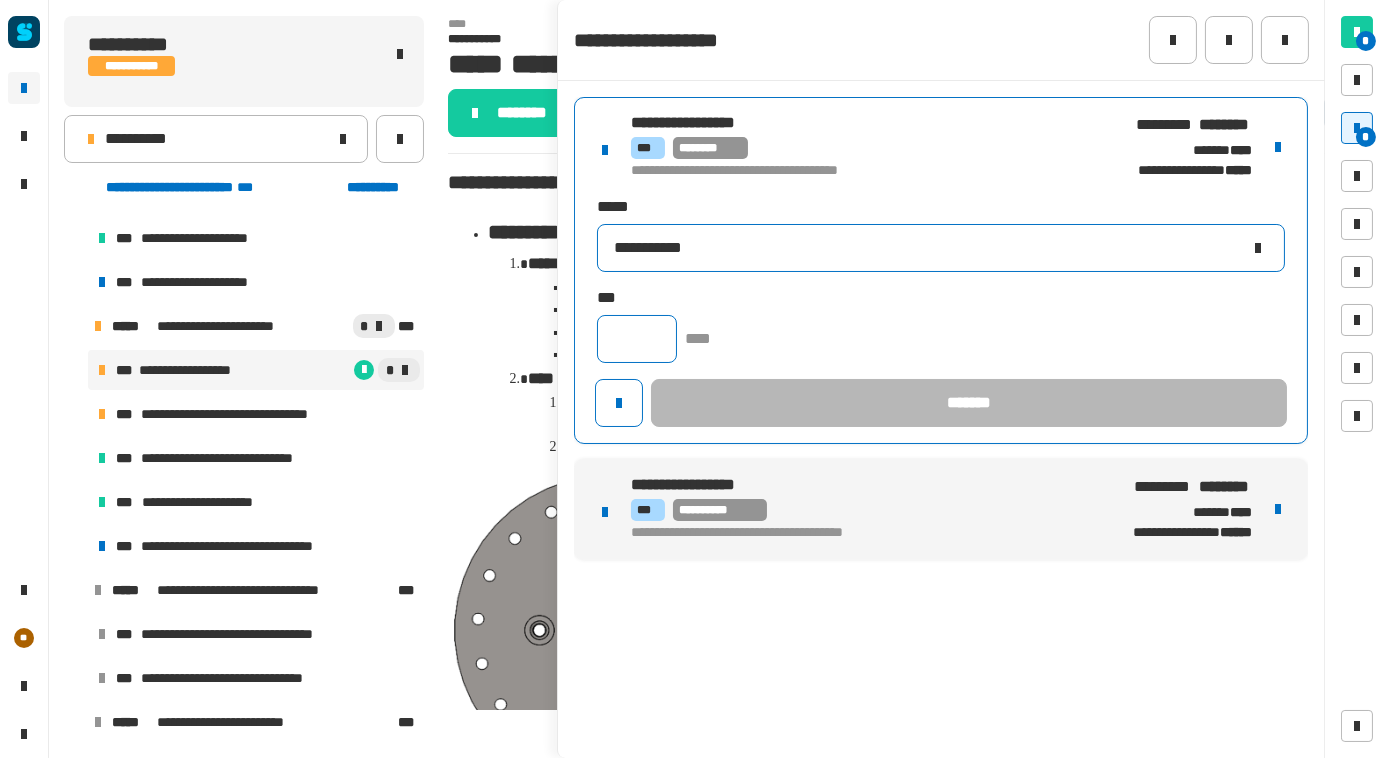 type on "**********" 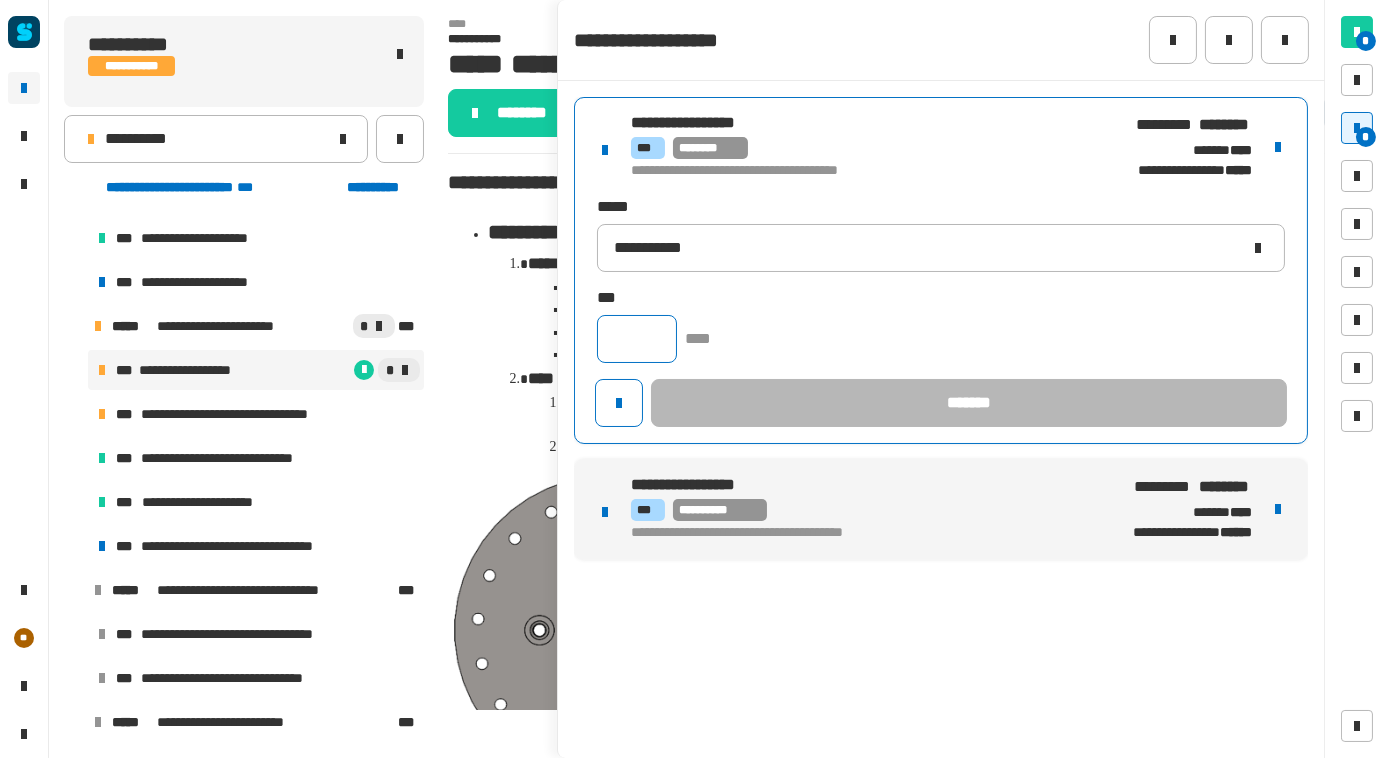 click 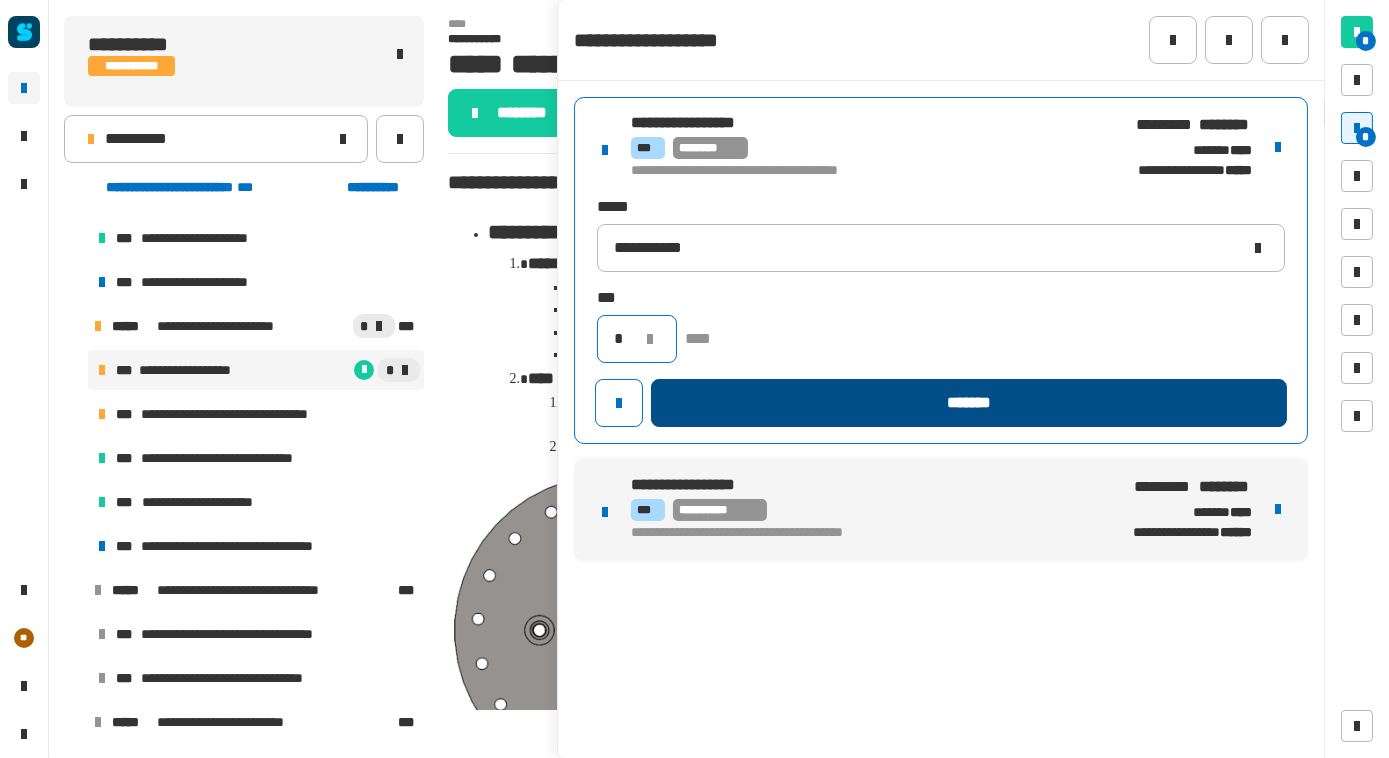 type on "*" 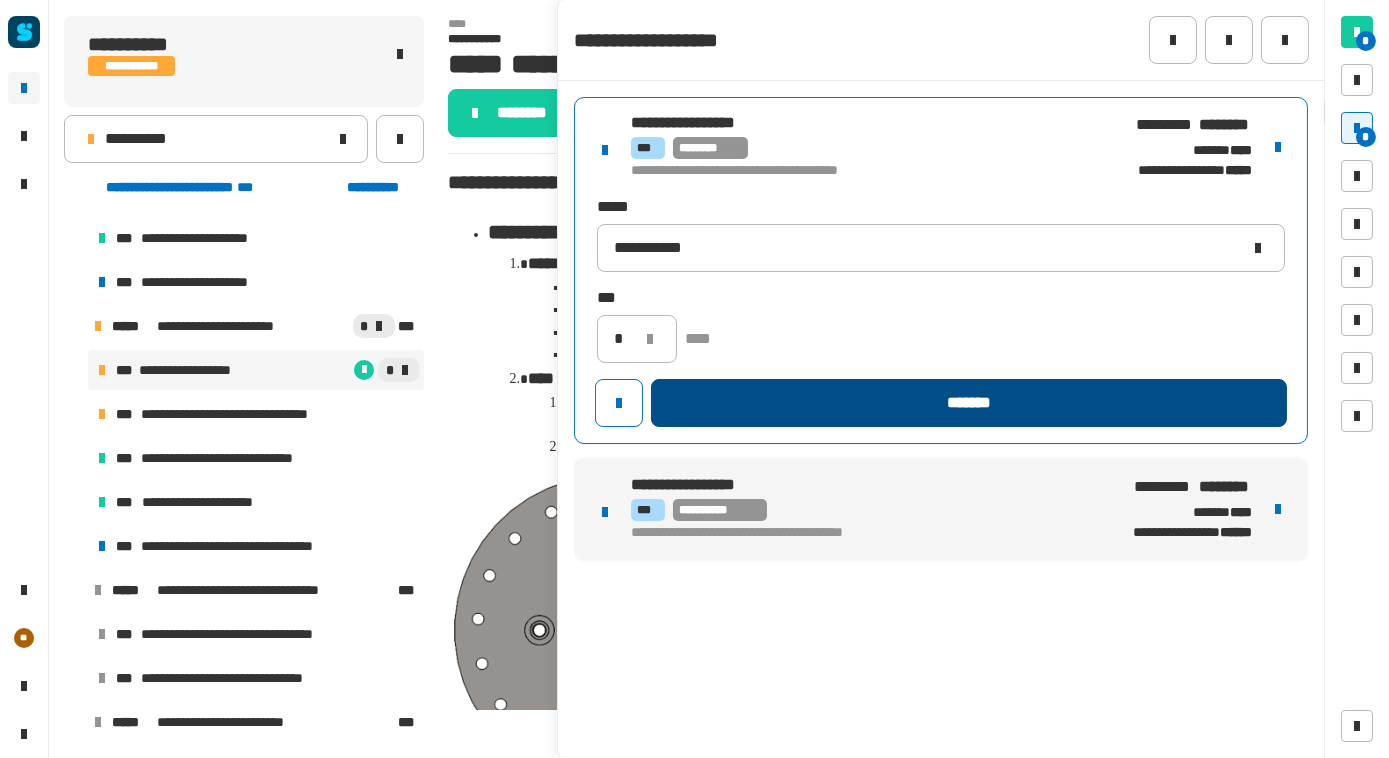 click on "*******" 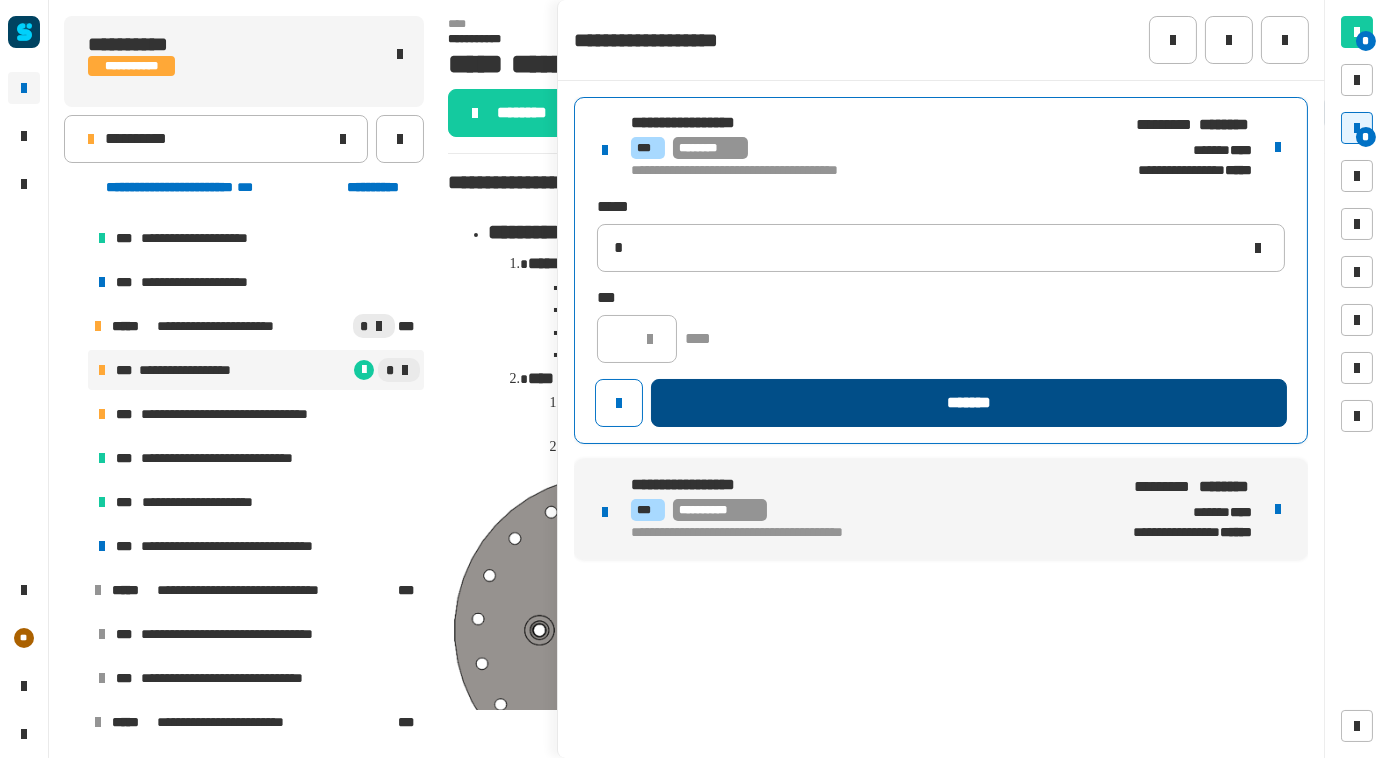 type 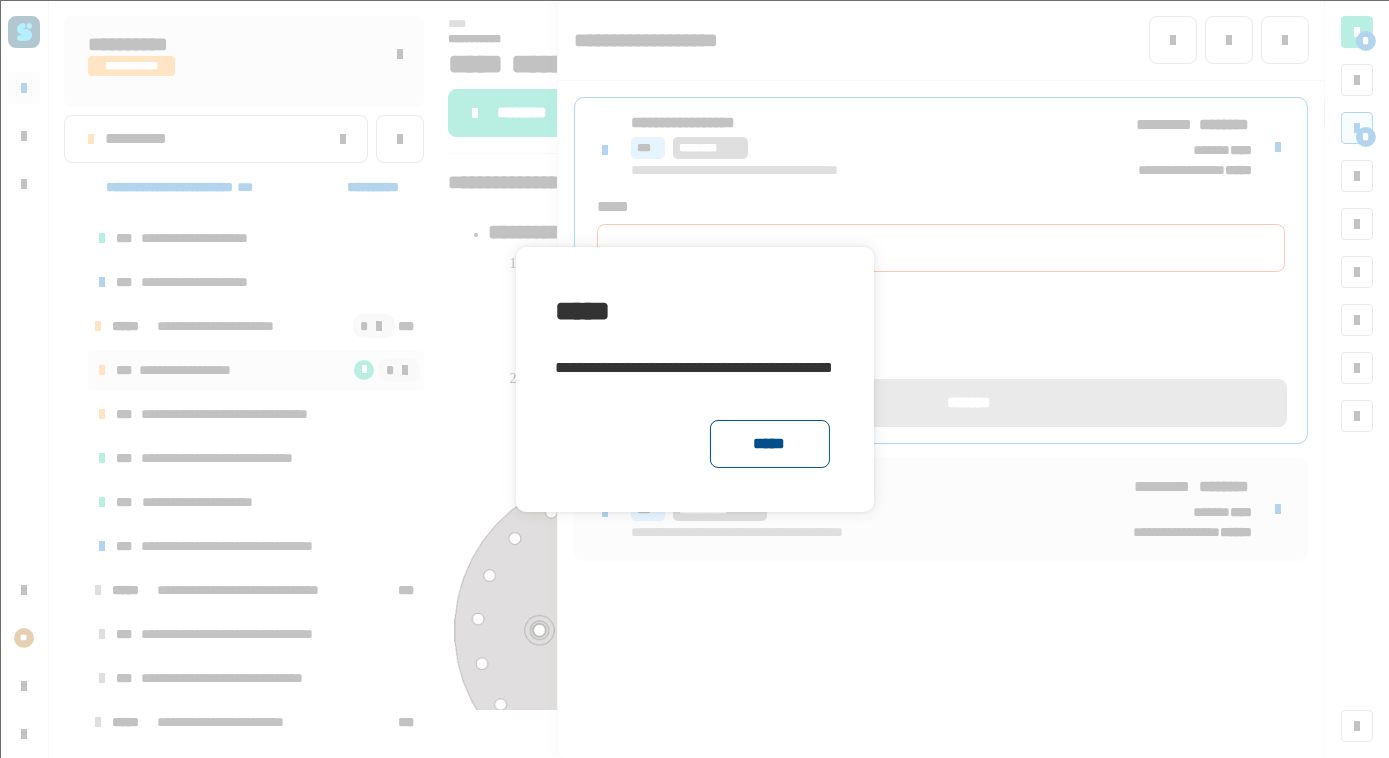 click on "*****" 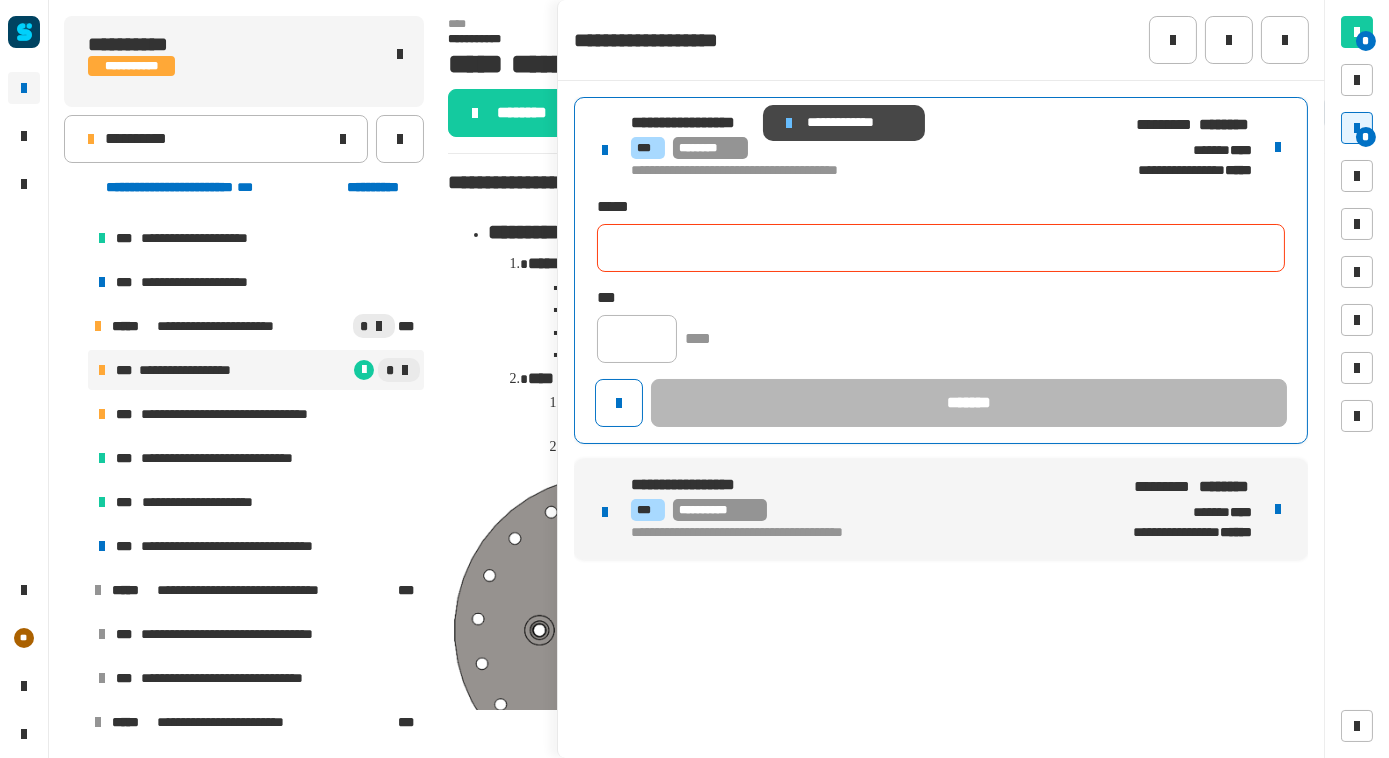click at bounding box center [789, 123] 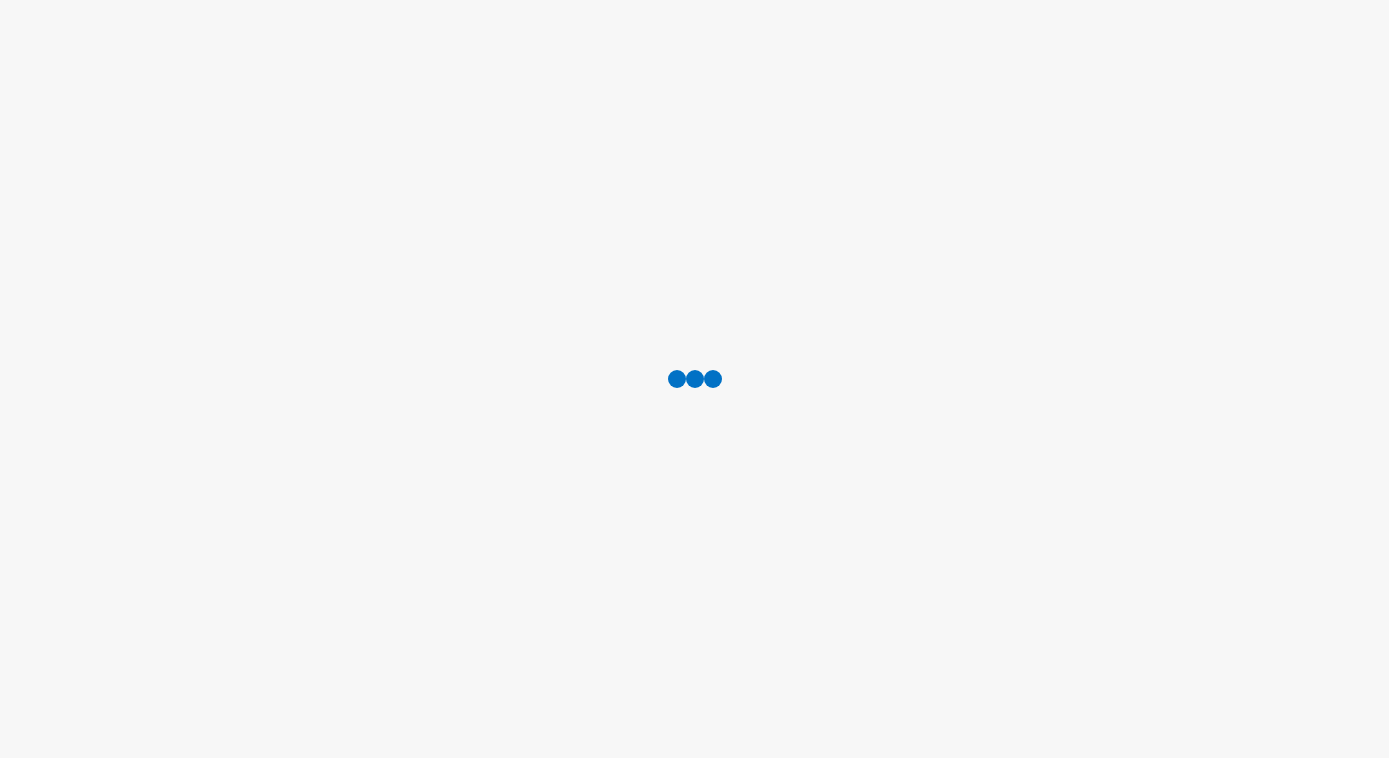 scroll, scrollTop: 0, scrollLeft: 0, axis: both 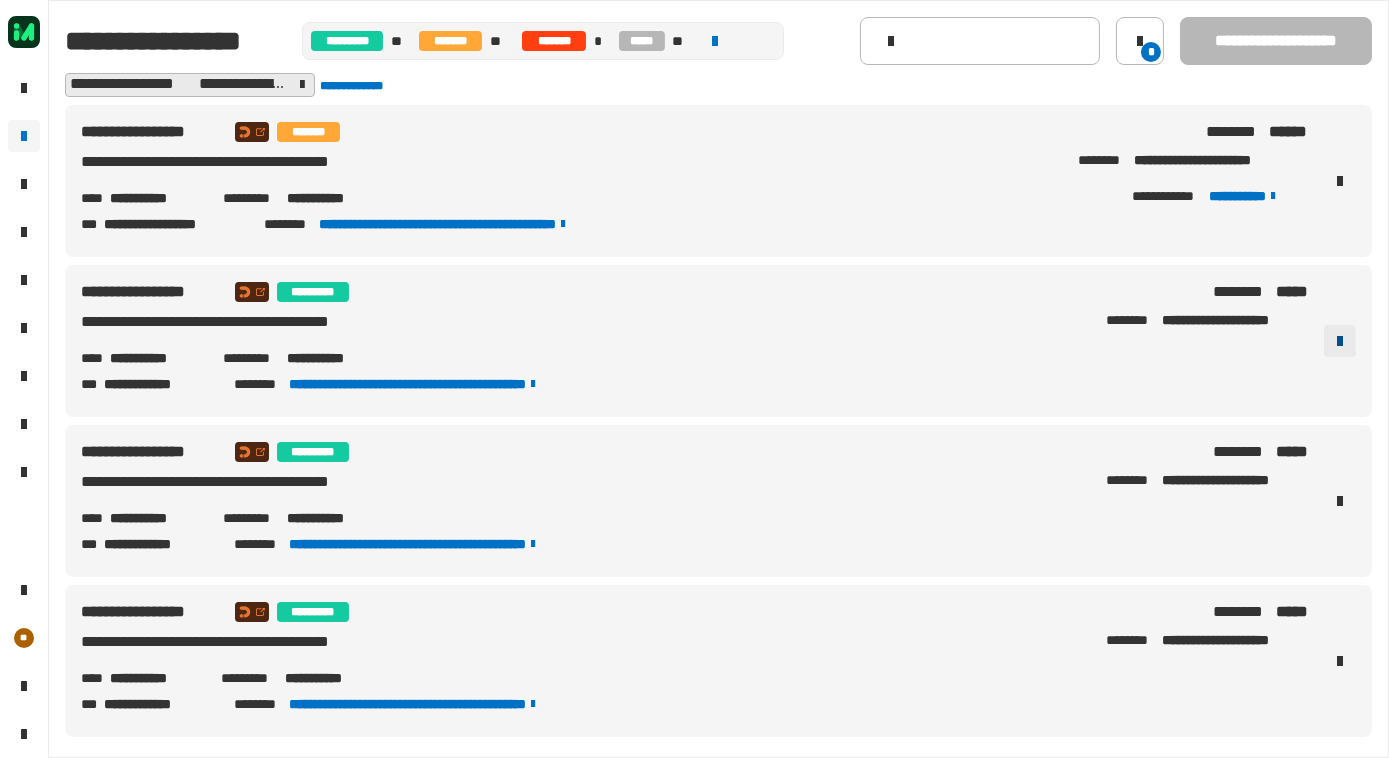 click at bounding box center (1340, 341) 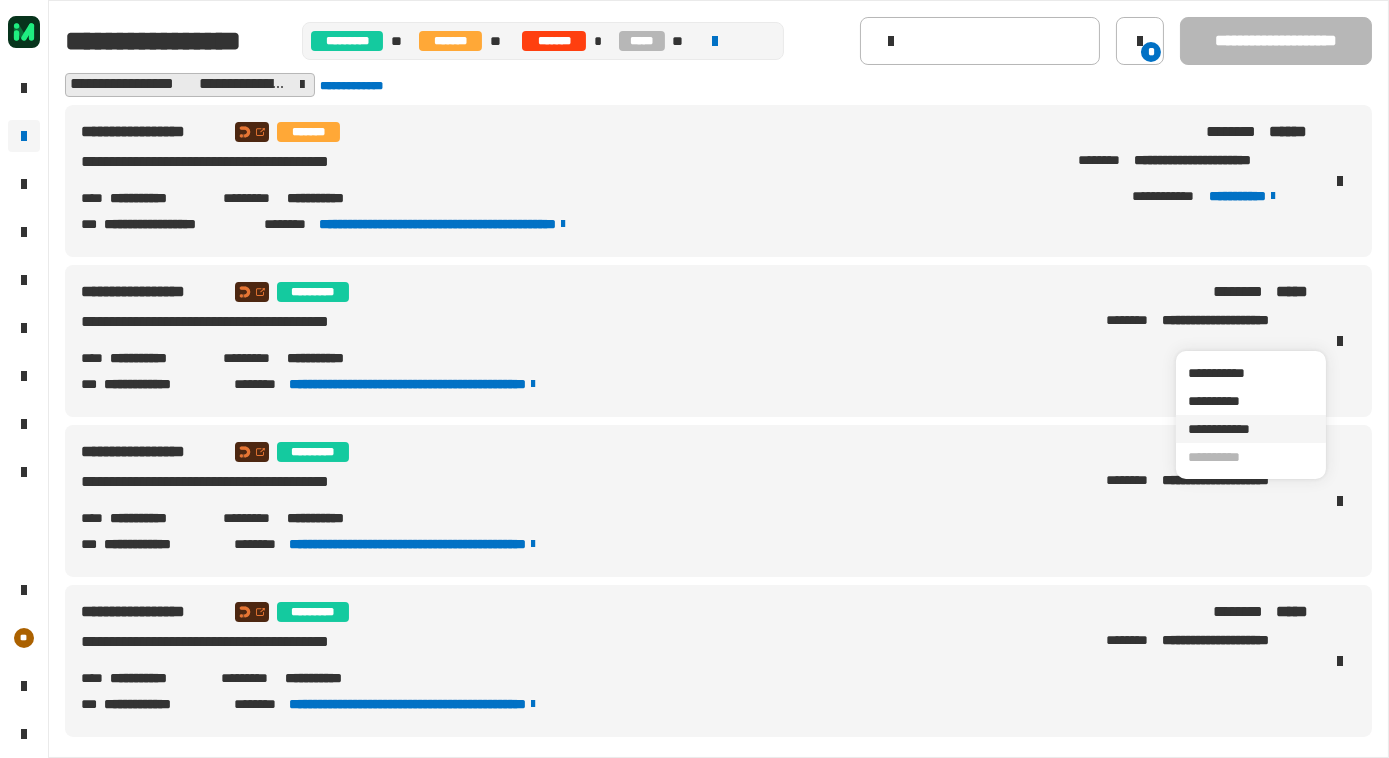 click on "**********" at bounding box center (1251, 429) 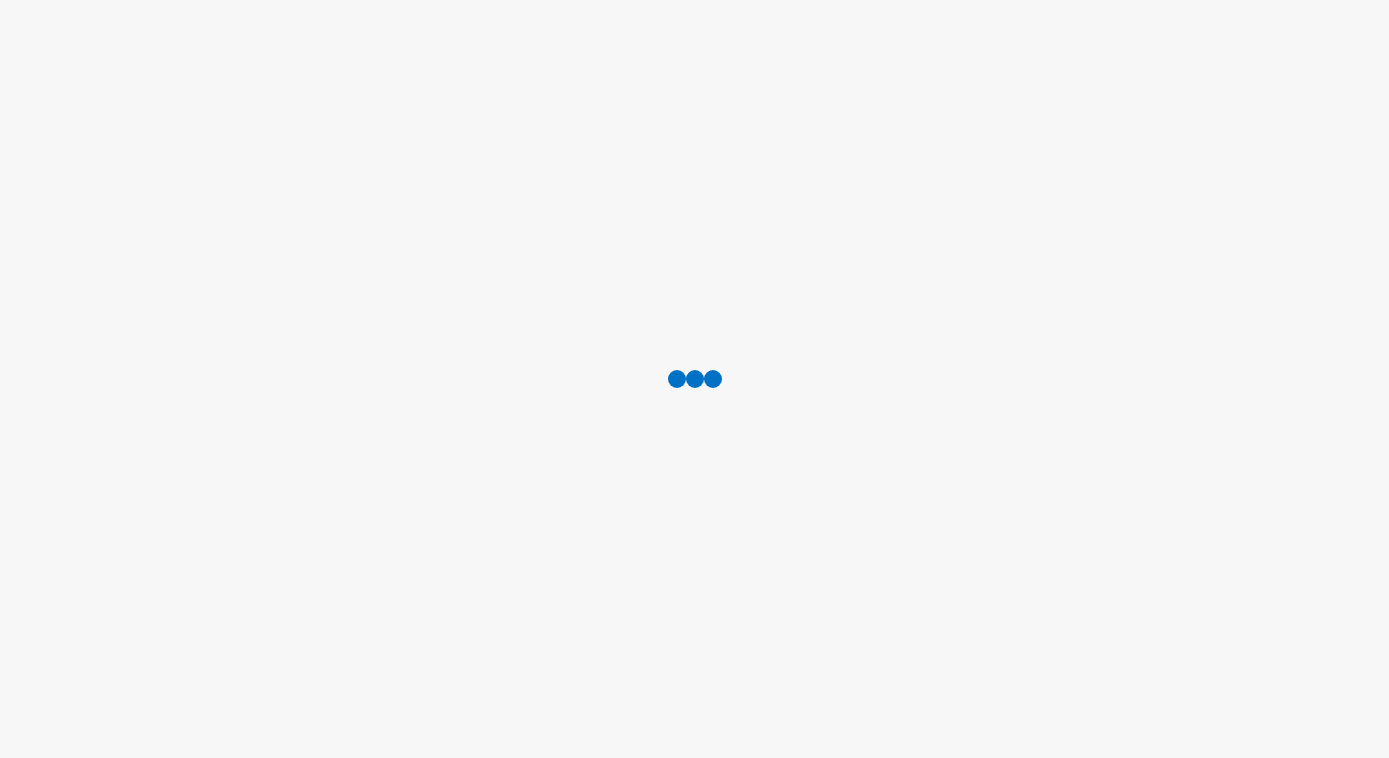 scroll, scrollTop: 0, scrollLeft: 0, axis: both 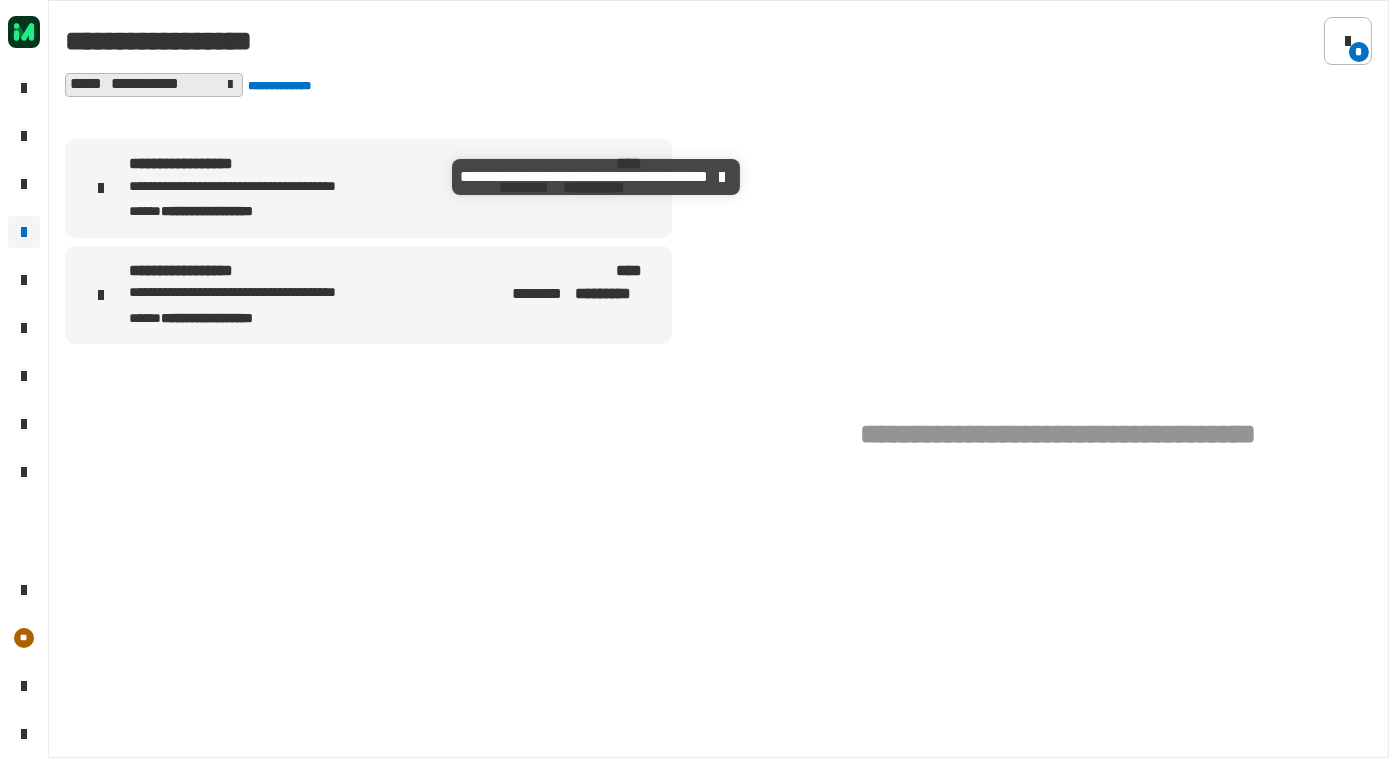 click on "**********" at bounding box center [290, 187] 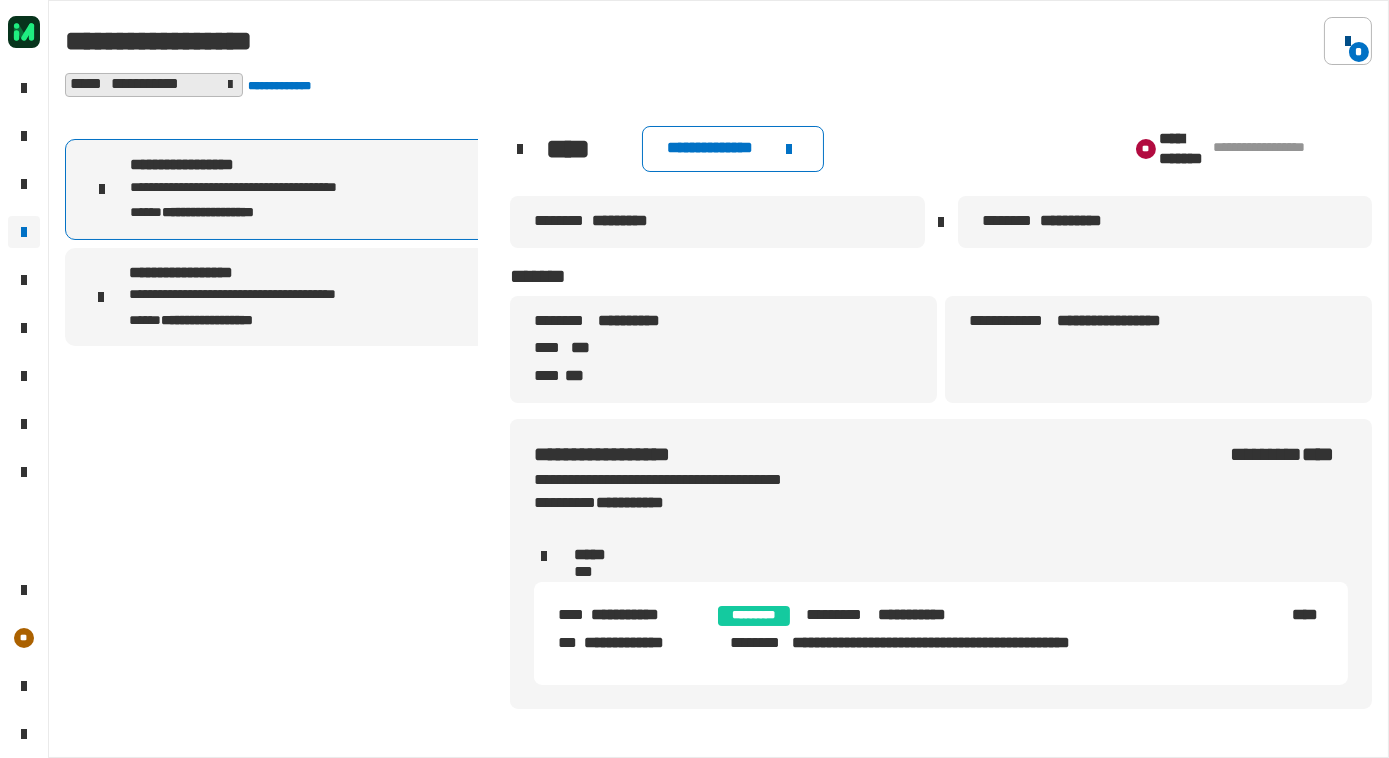 click 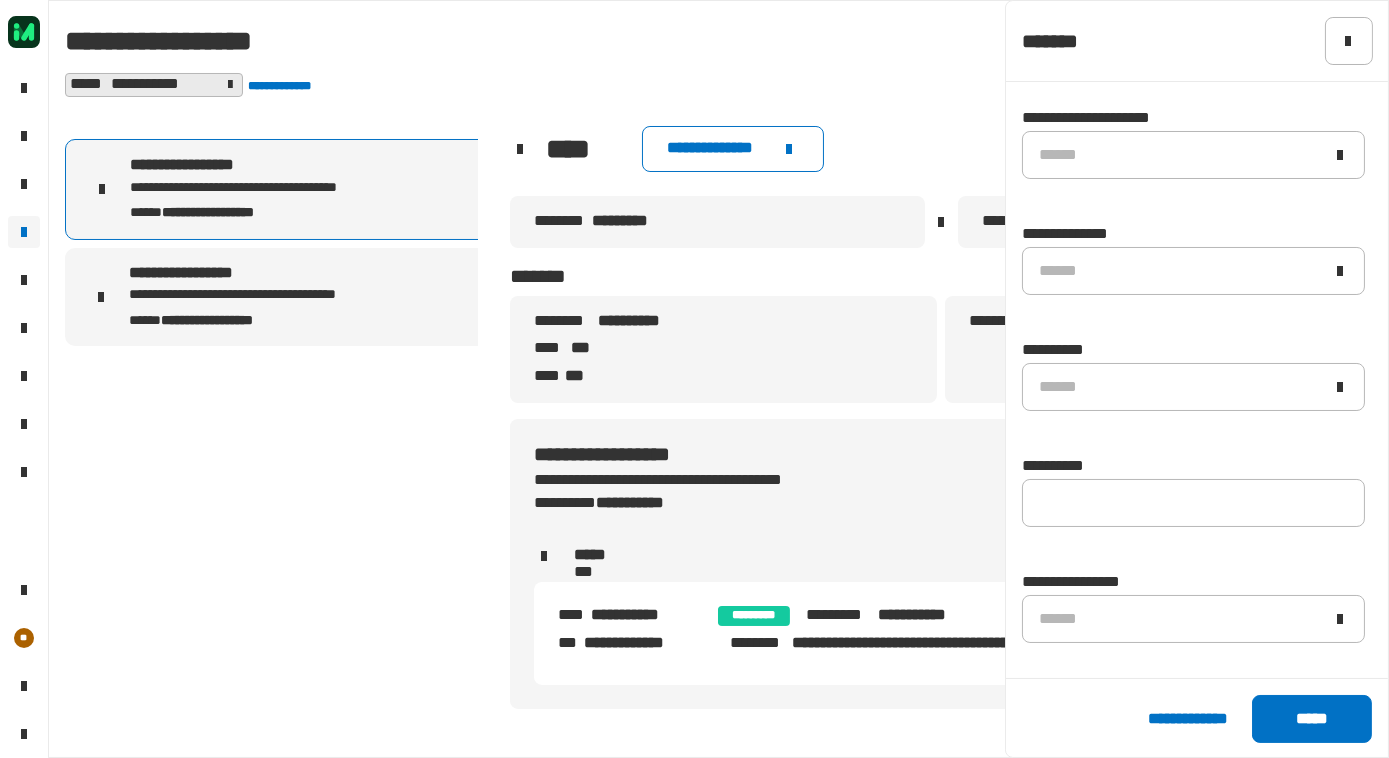 scroll, scrollTop: 1087, scrollLeft: 0, axis: vertical 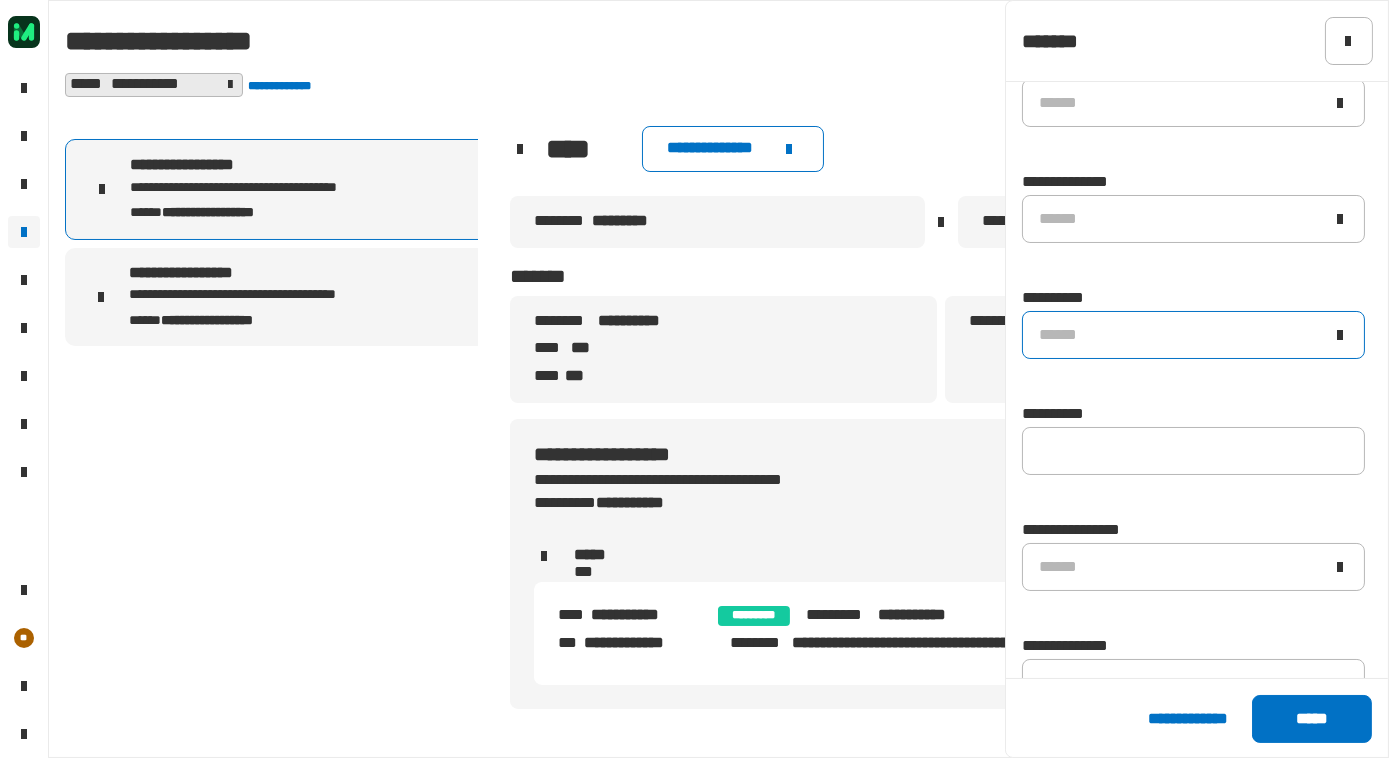 click on "******" 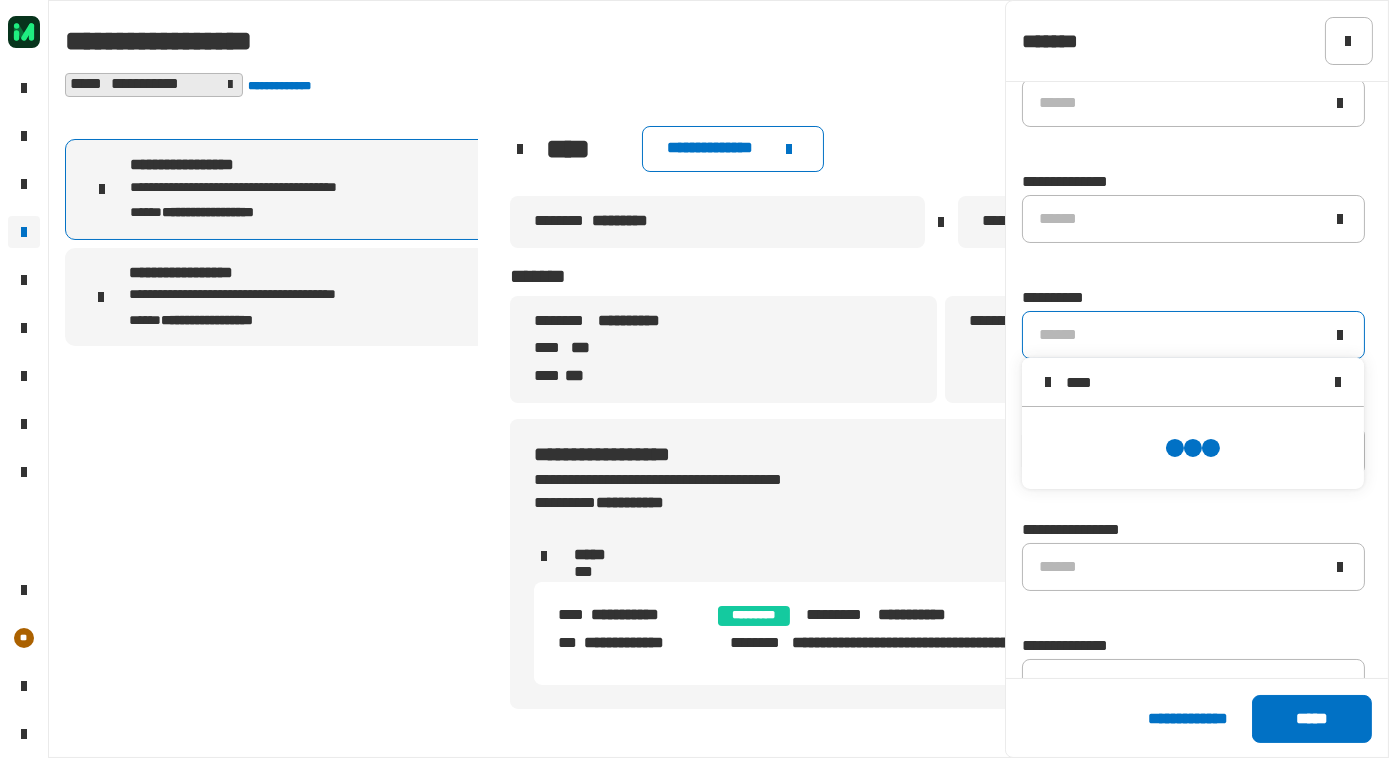 scroll, scrollTop: 0, scrollLeft: 0, axis: both 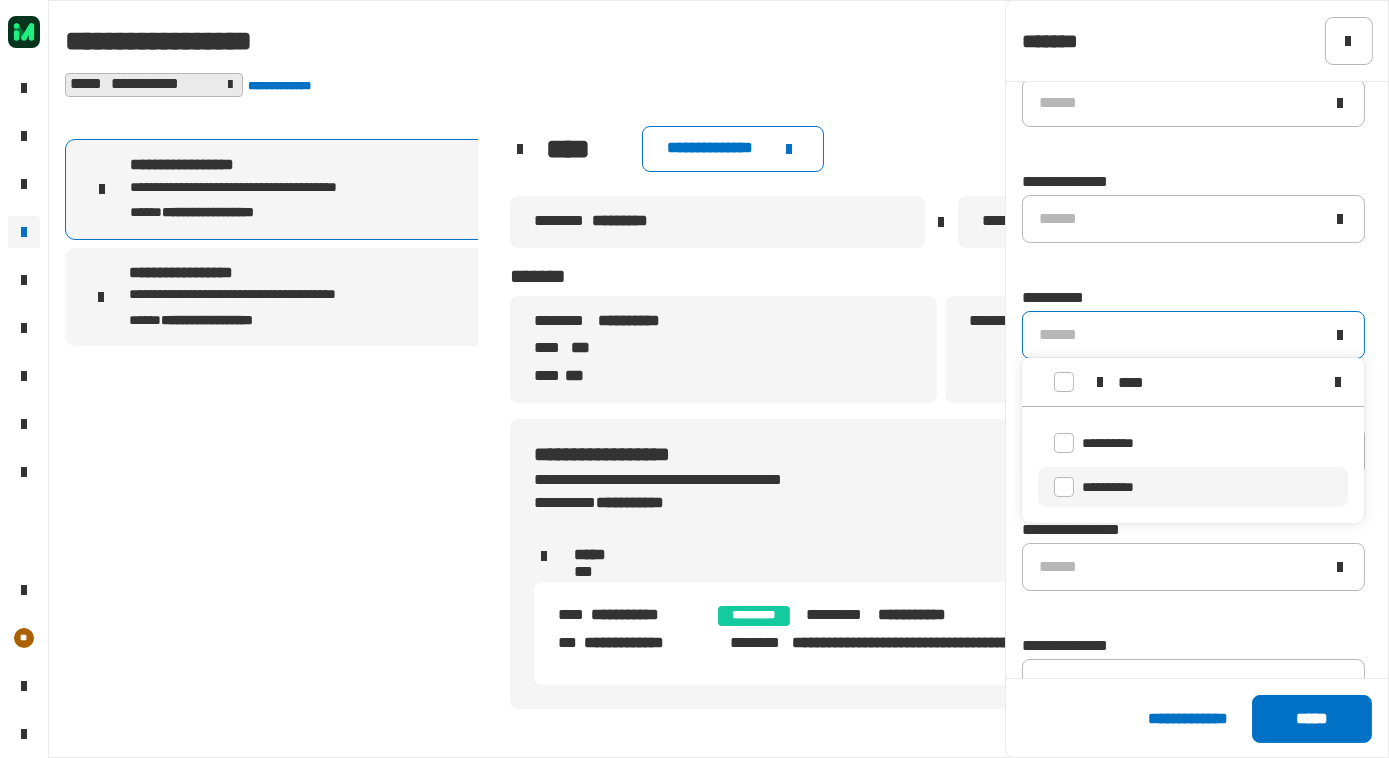 type on "****" 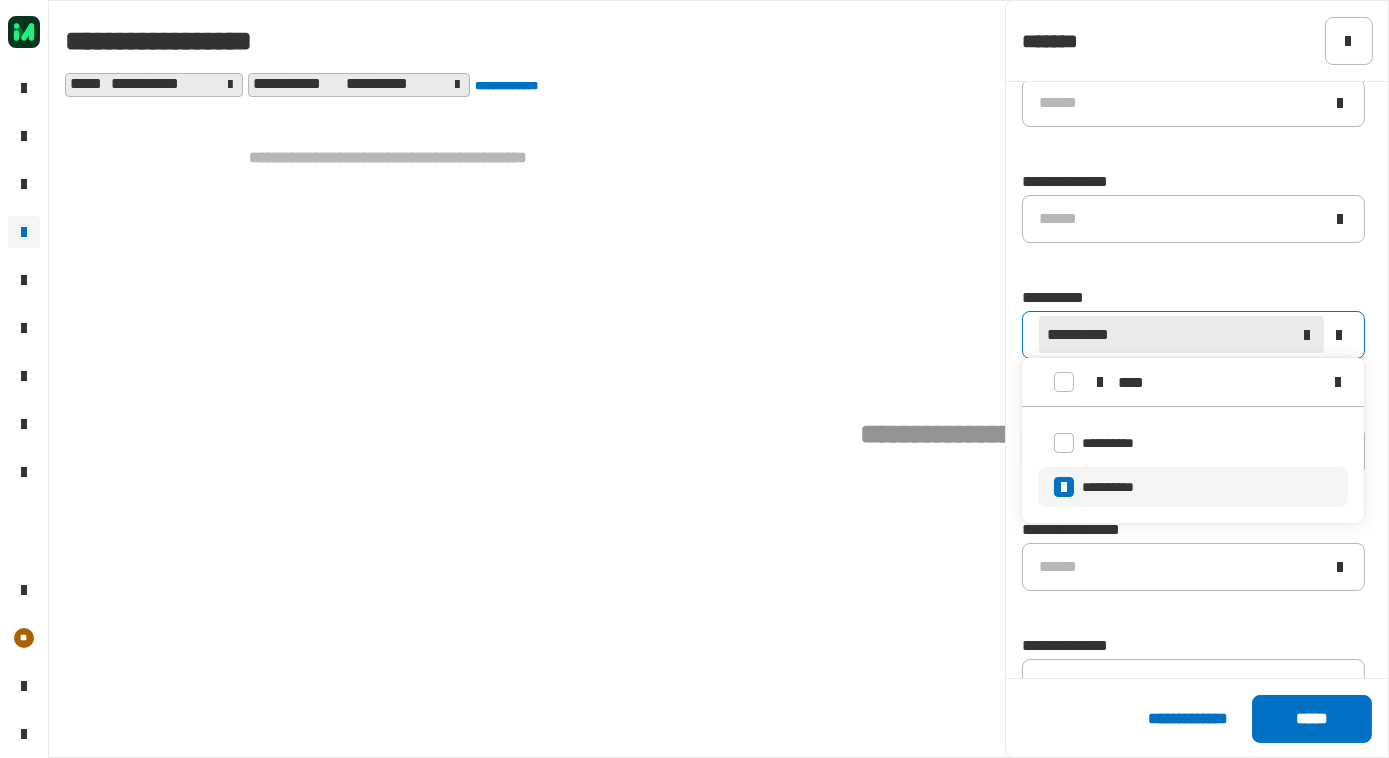 click 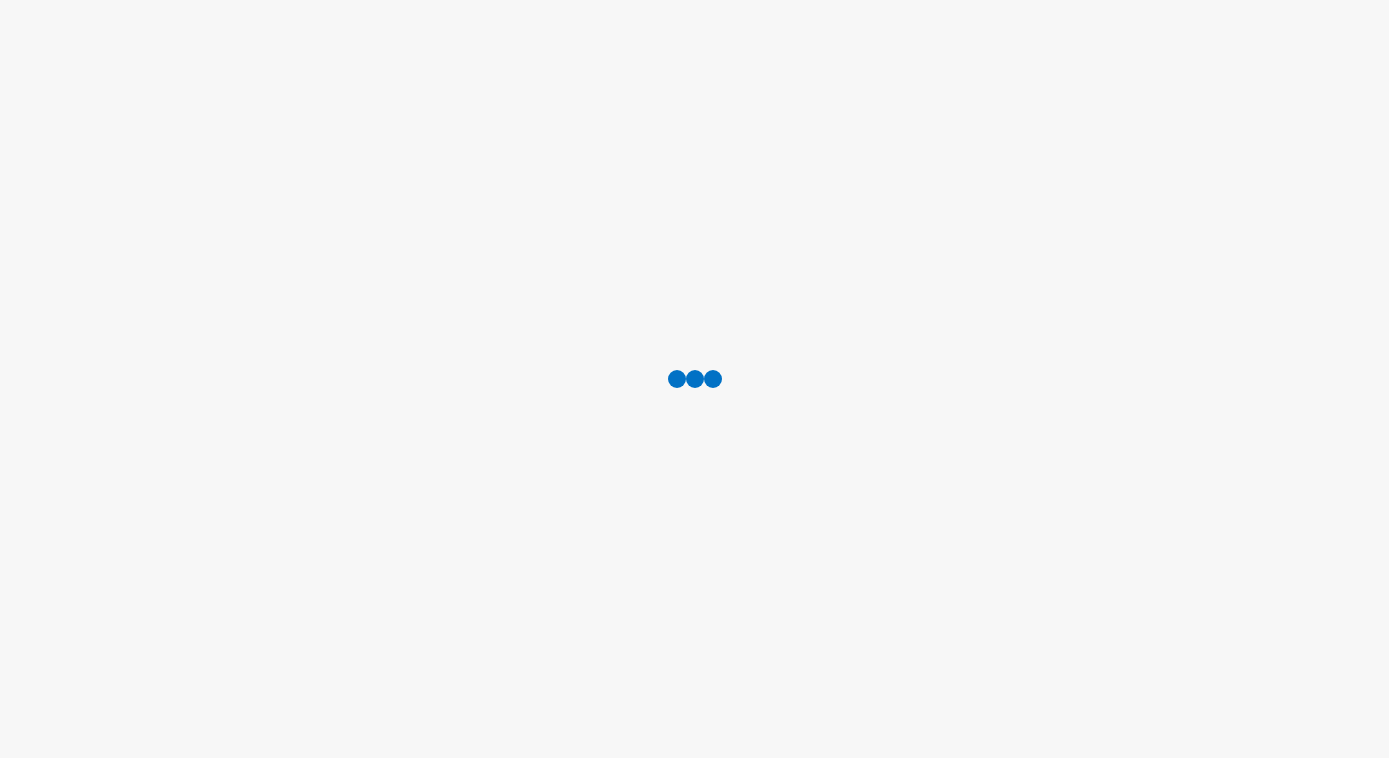 scroll, scrollTop: 0, scrollLeft: 0, axis: both 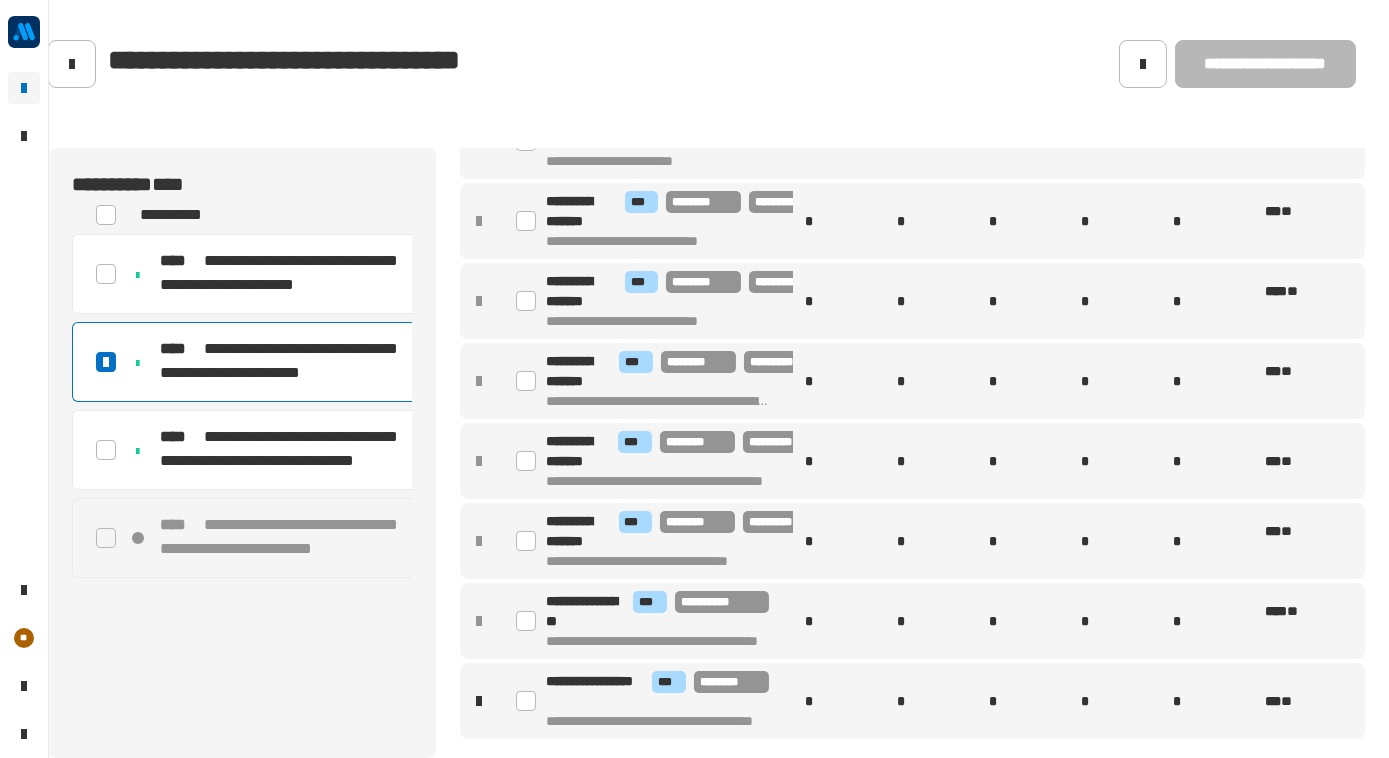 click 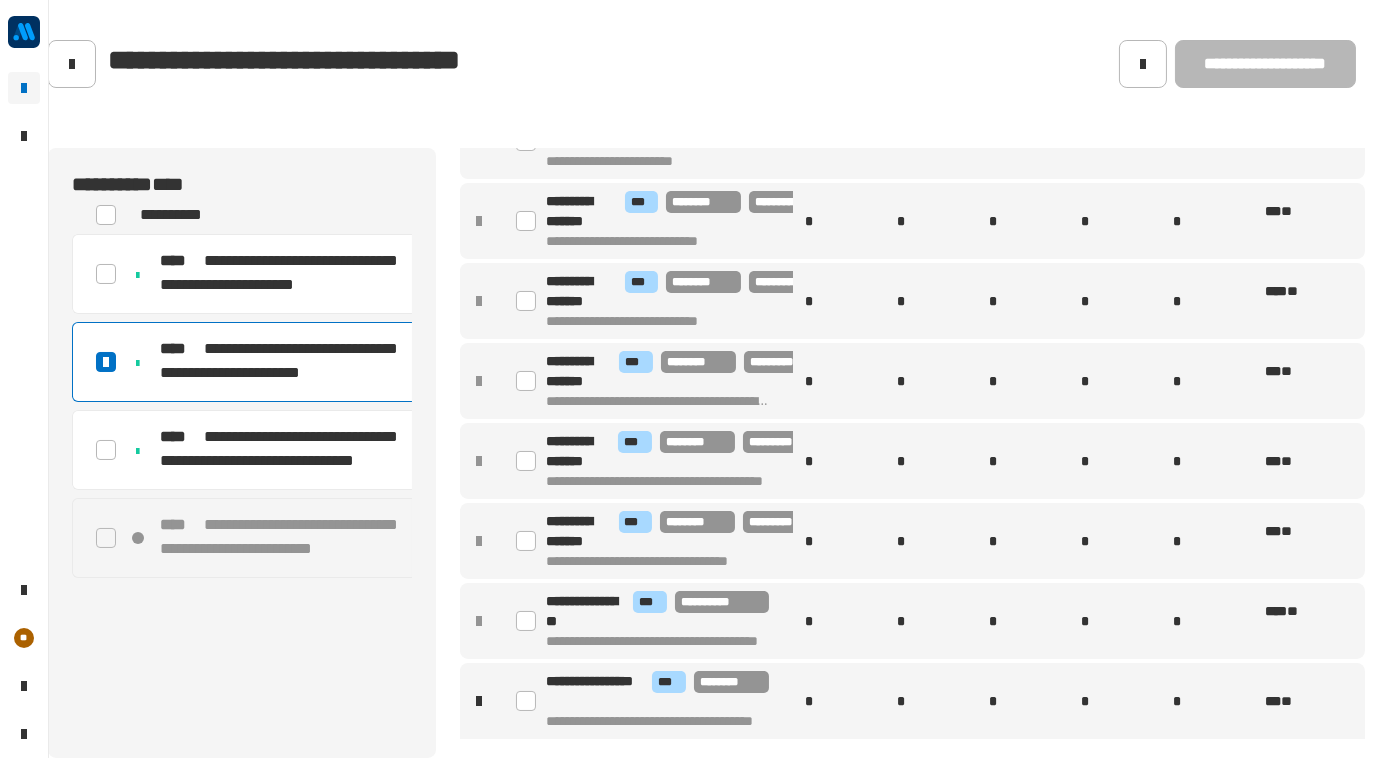scroll, scrollTop: 889, scrollLeft: 0, axis: vertical 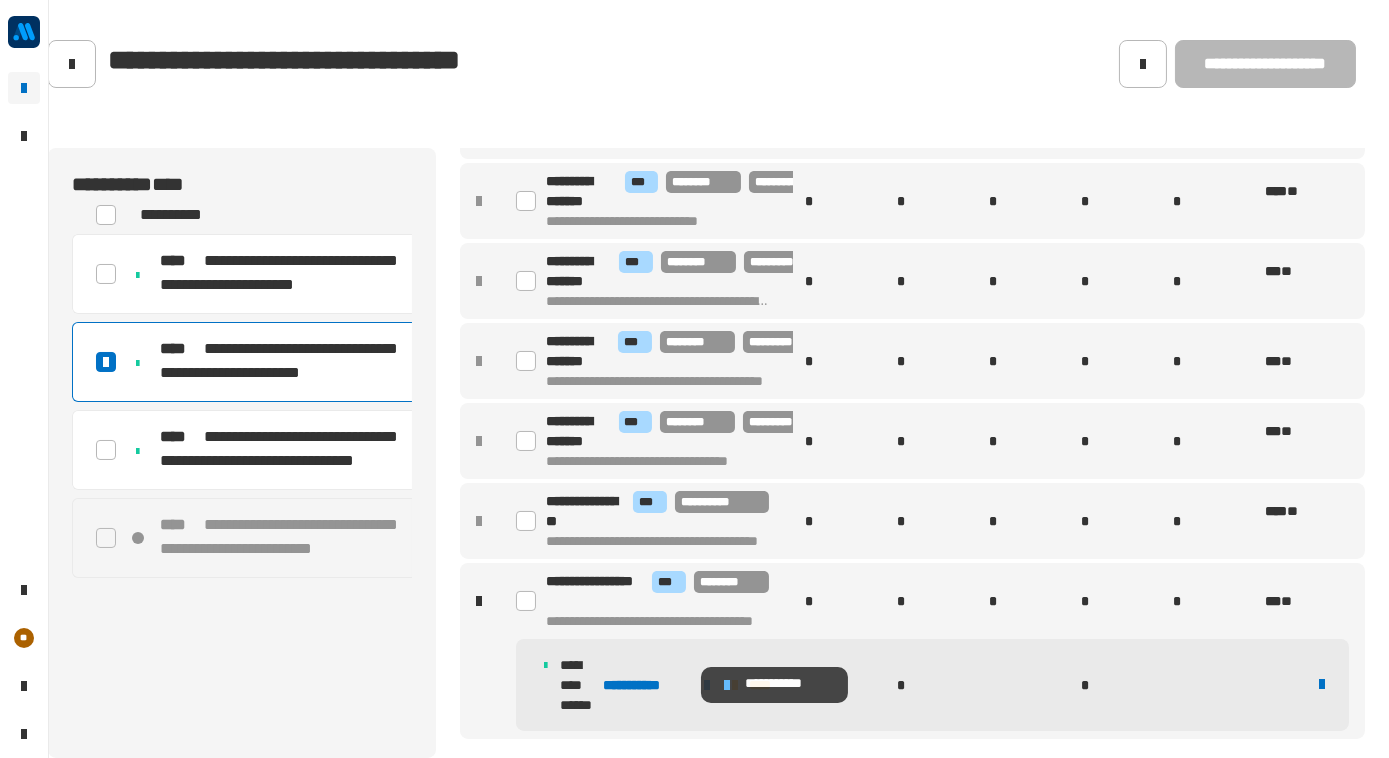 click at bounding box center [727, 685] 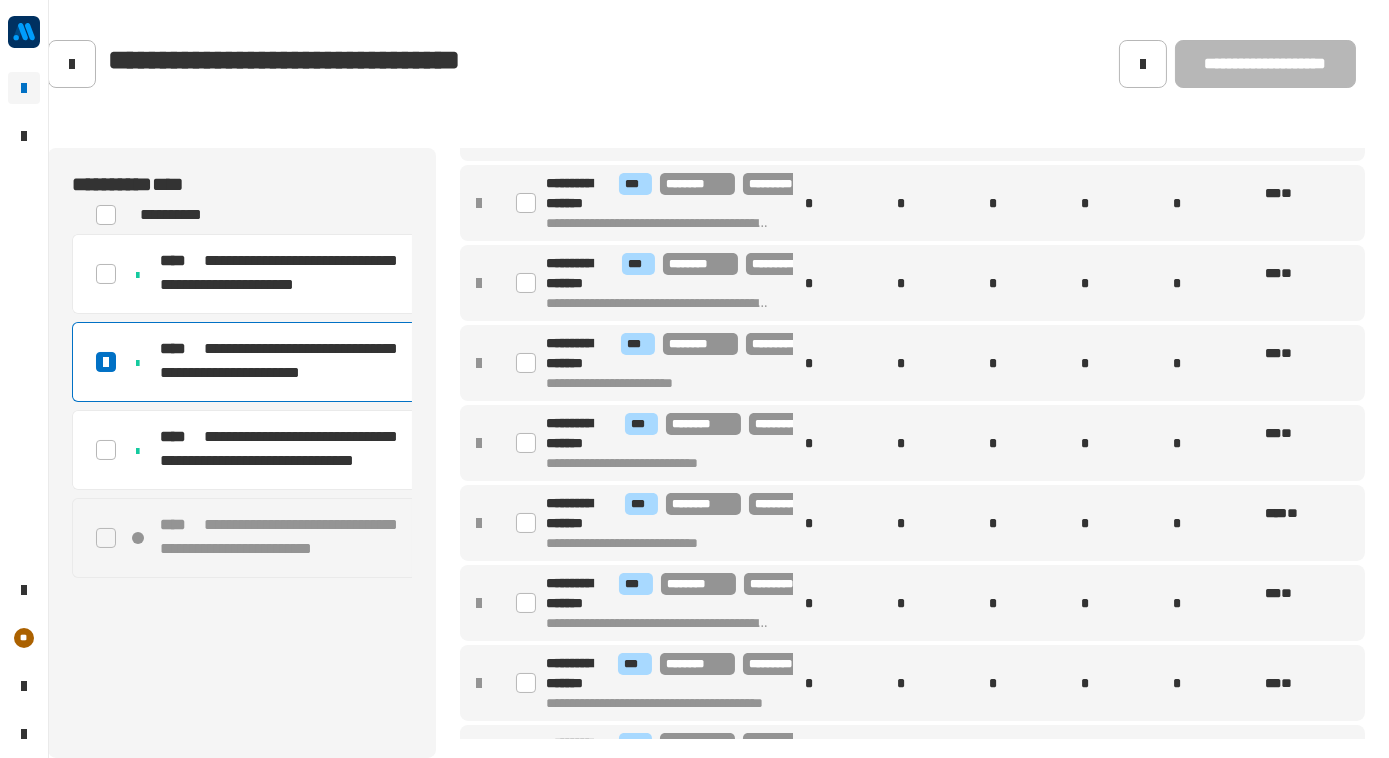 scroll, scrollTop: 889, scrollLeft: 0, axis: vertical 